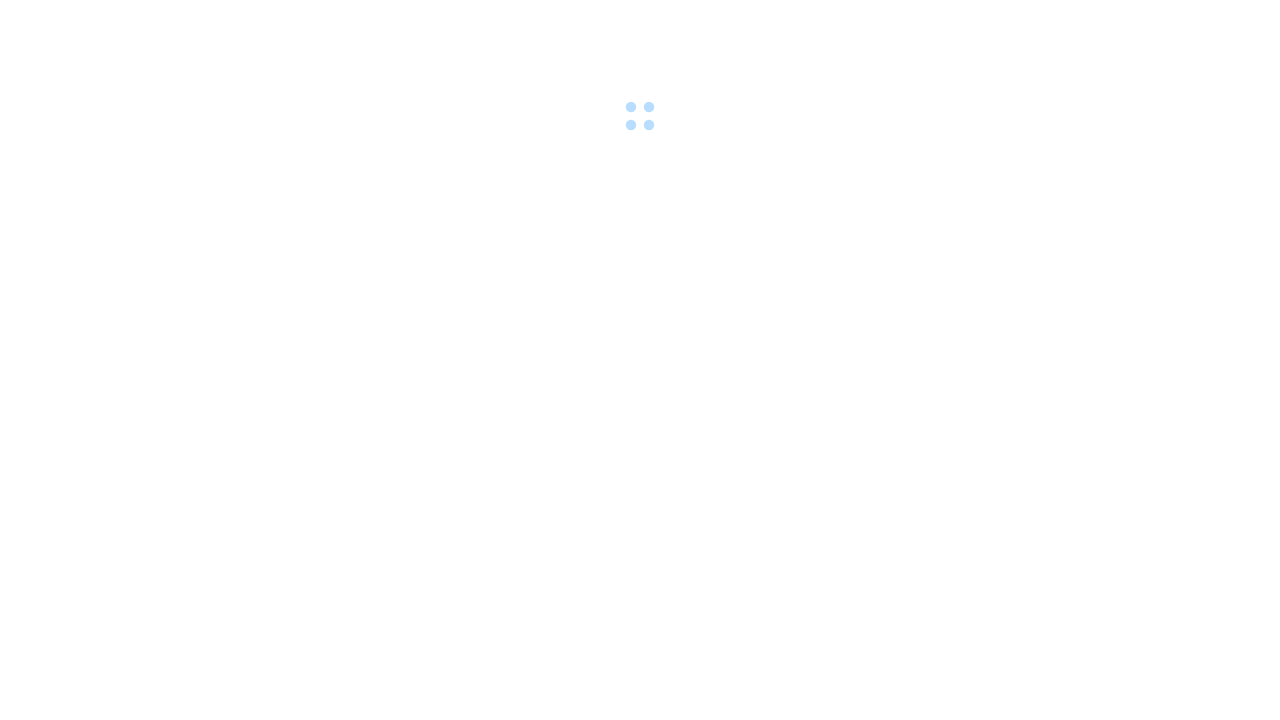 scroll, scrollTop: 0, scrollLeft: 0, axis: both 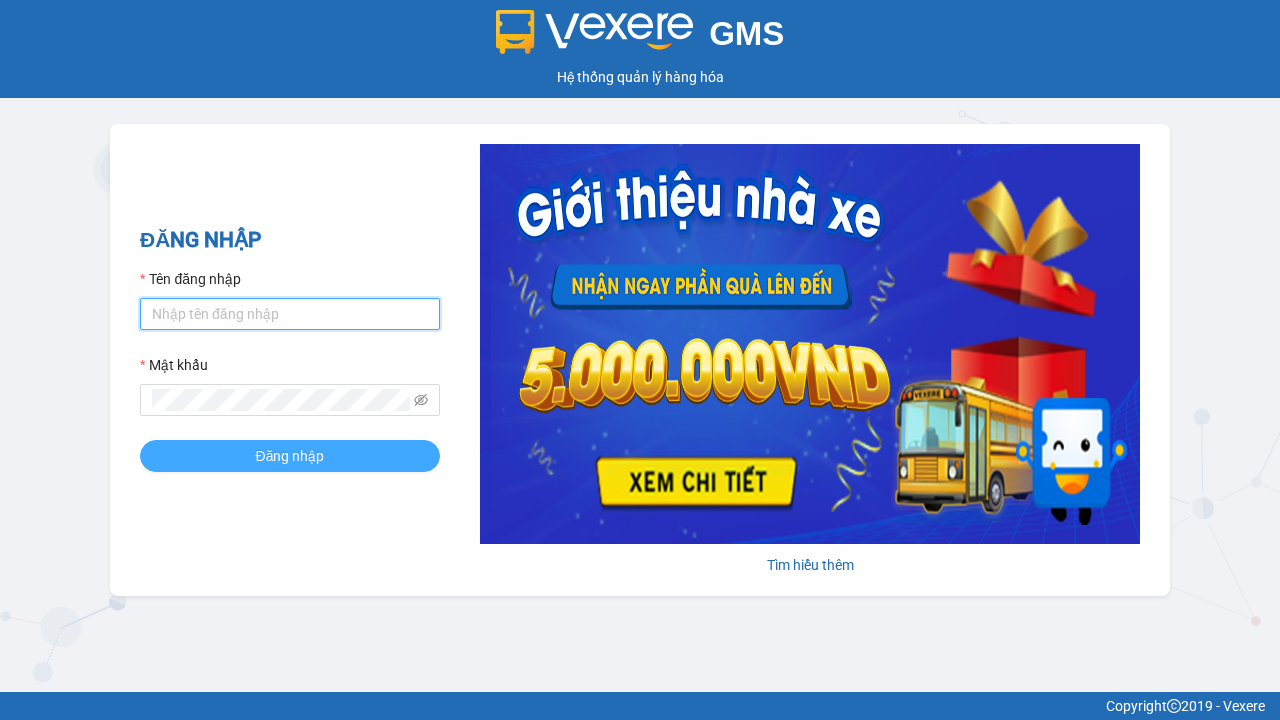 click on "Tên đăng nhập" at bounding box center (290, 314) 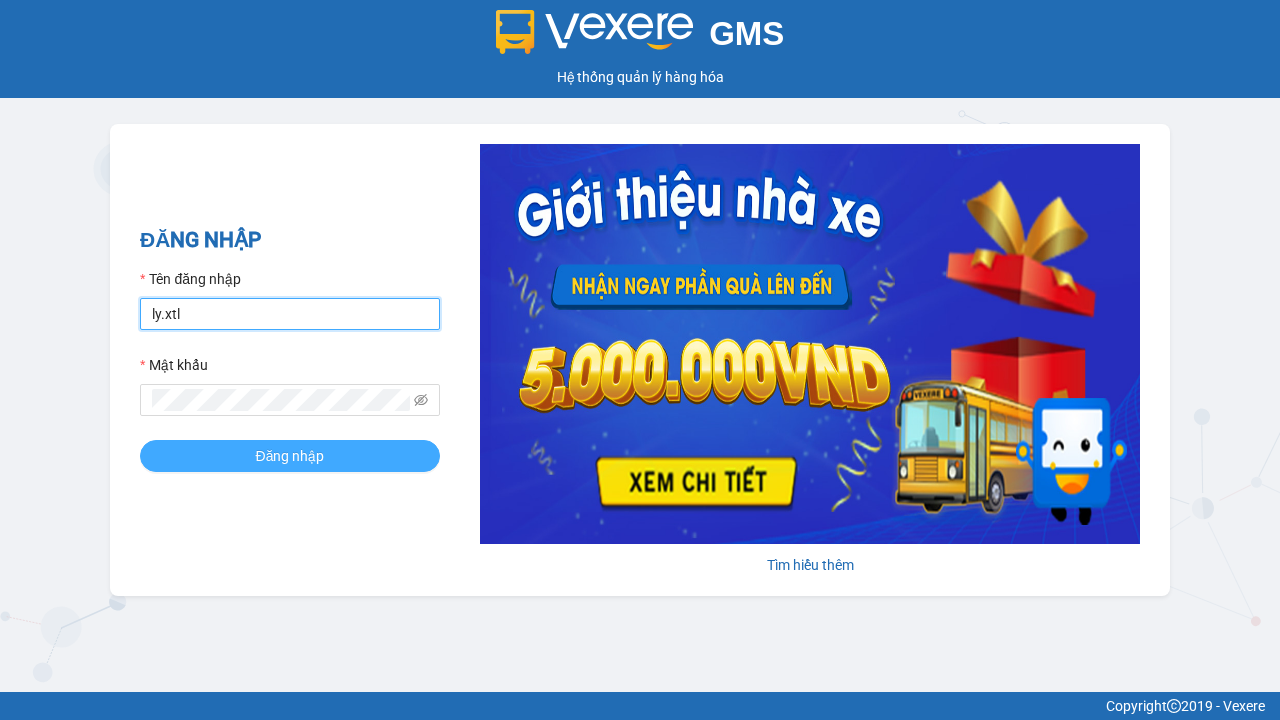 type on "ly.xtl" 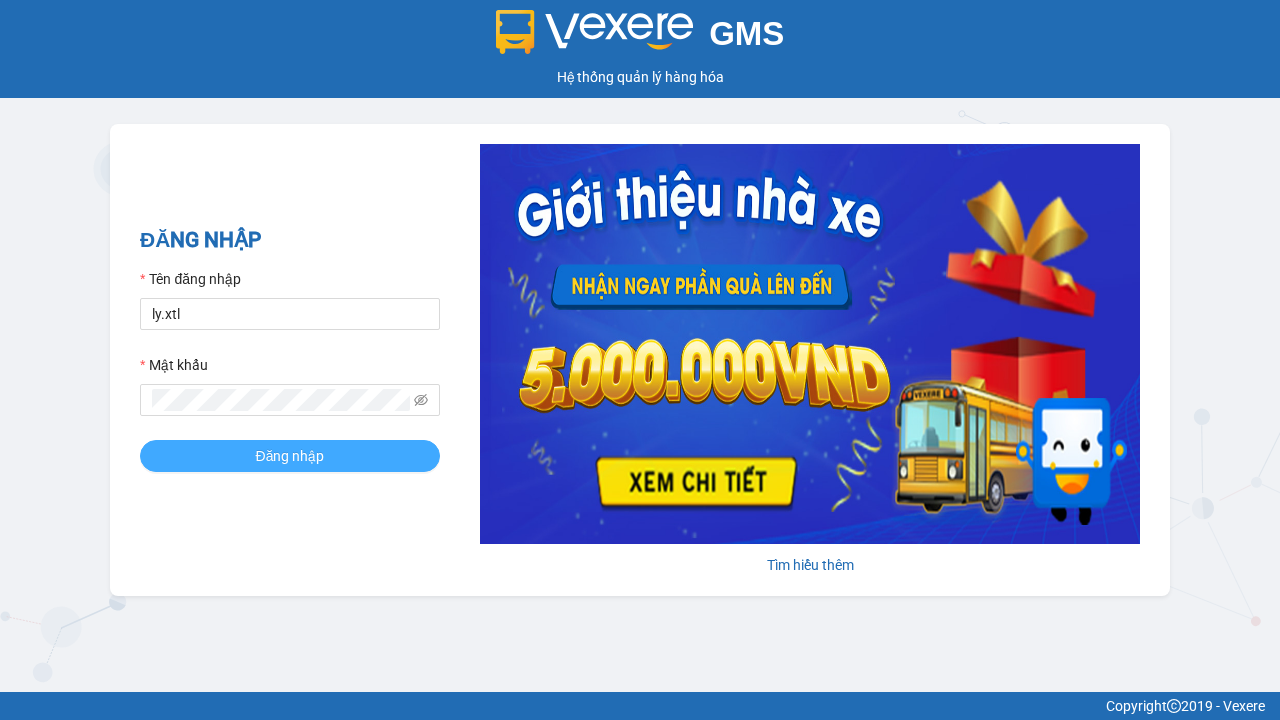 click on "Đăng nhập" at bounding box center [290, 456] 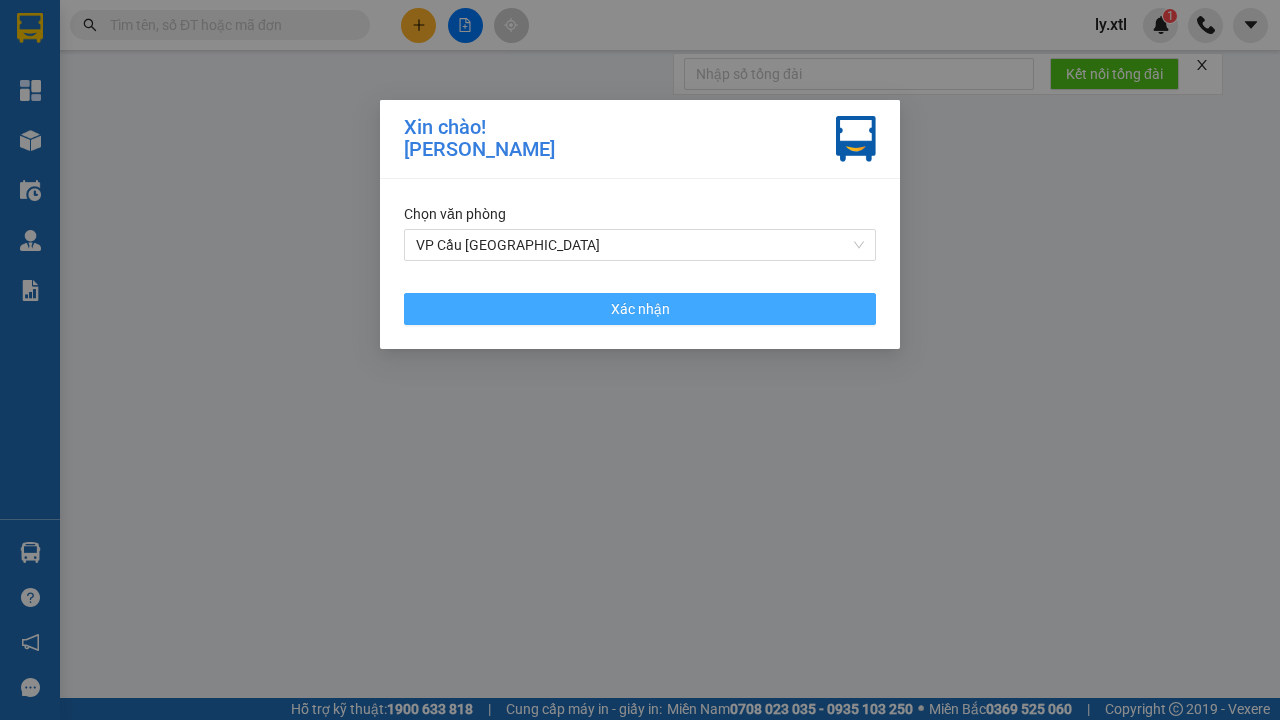 click on "VP Cầu [GEOGRAPHIC_DATA]" at bounding box center (640, 245) 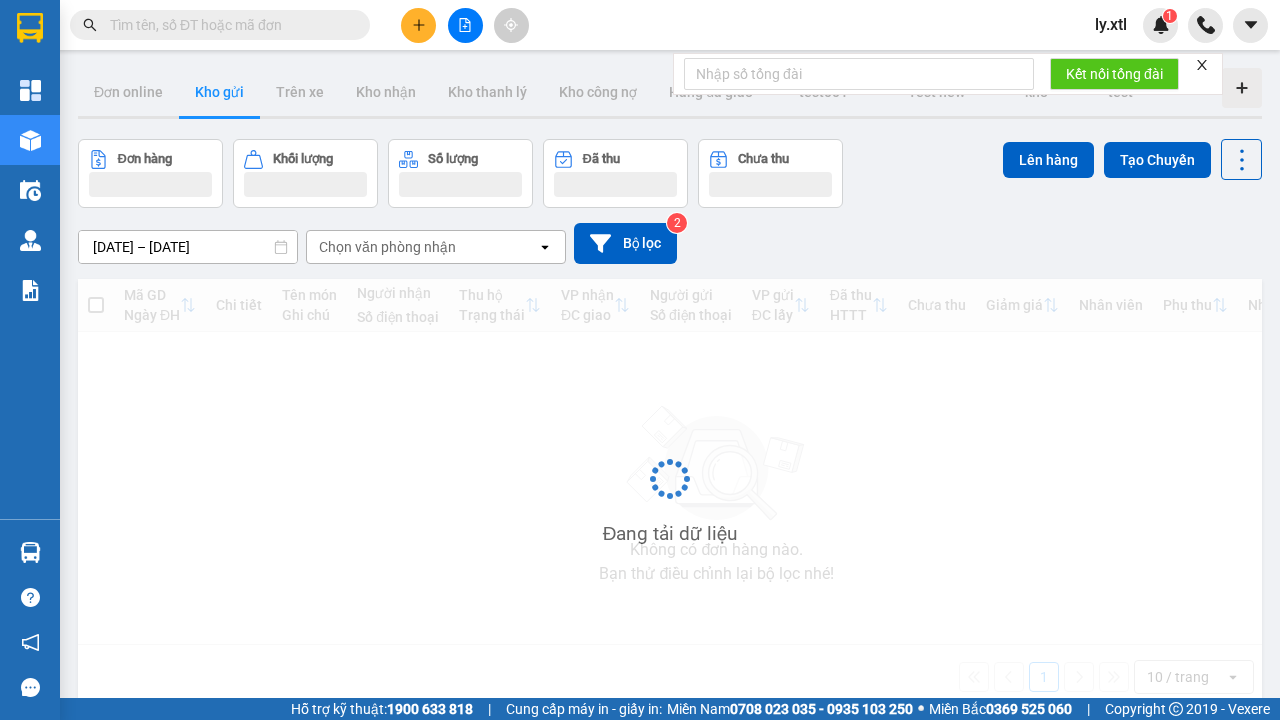 click 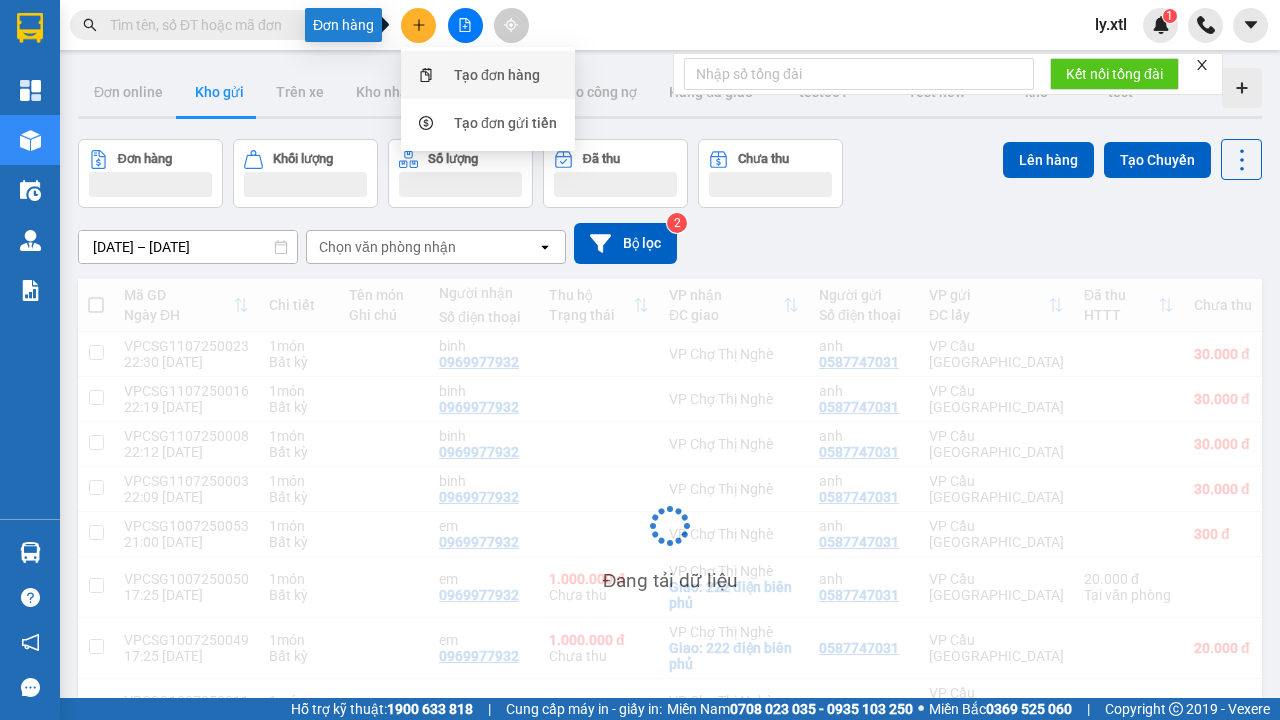 click on "Tạo đơn hàng" at bounding box center (497, 75) 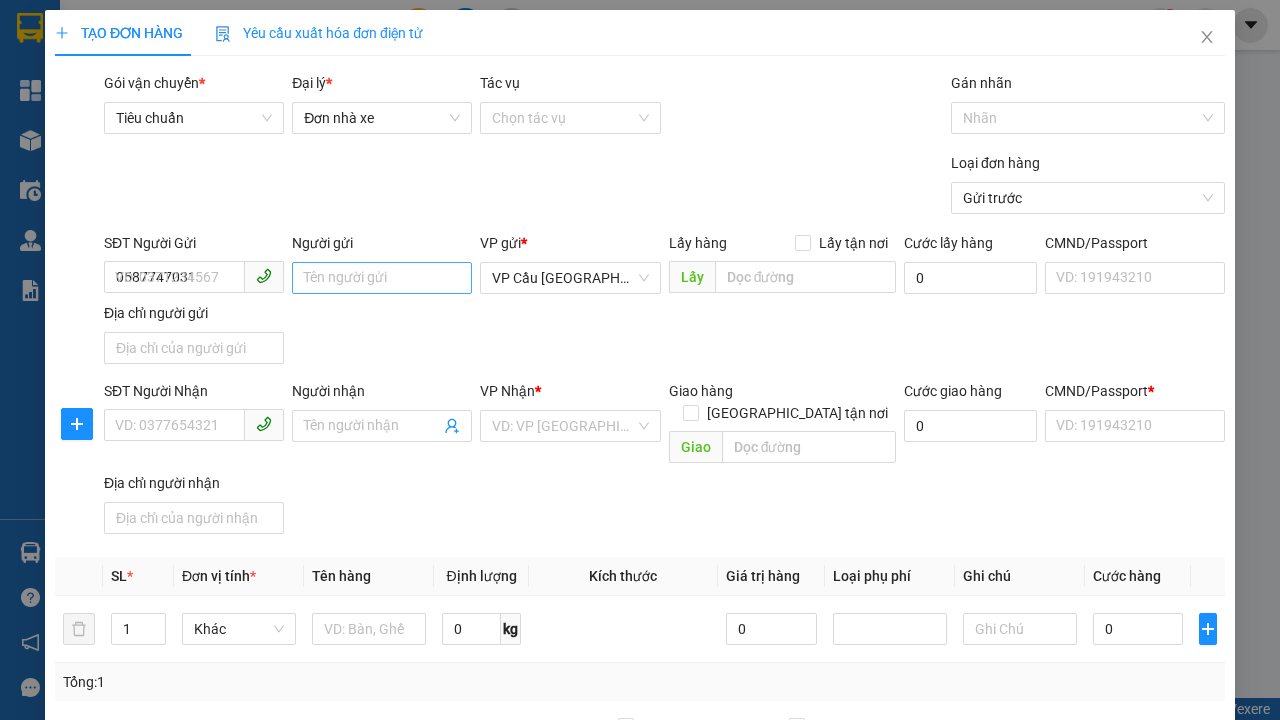type on "0587747031" 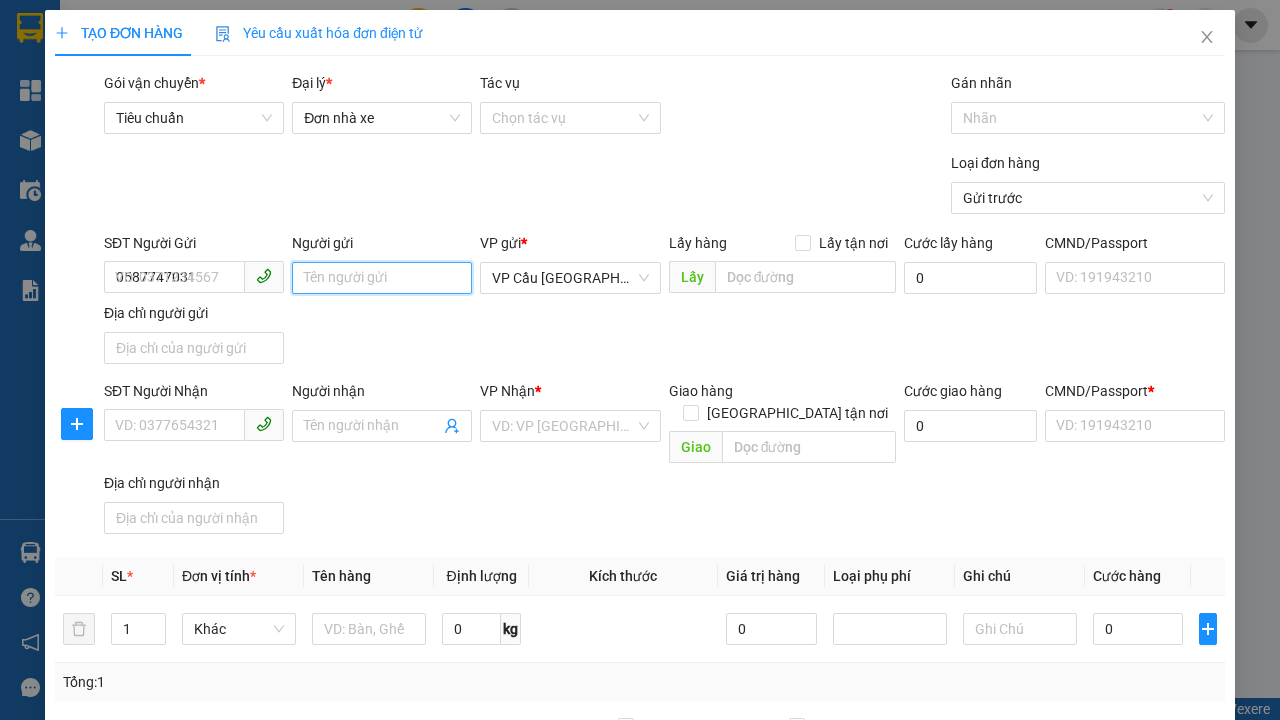 click on "Người gửi" at bounding box center (382, 278) 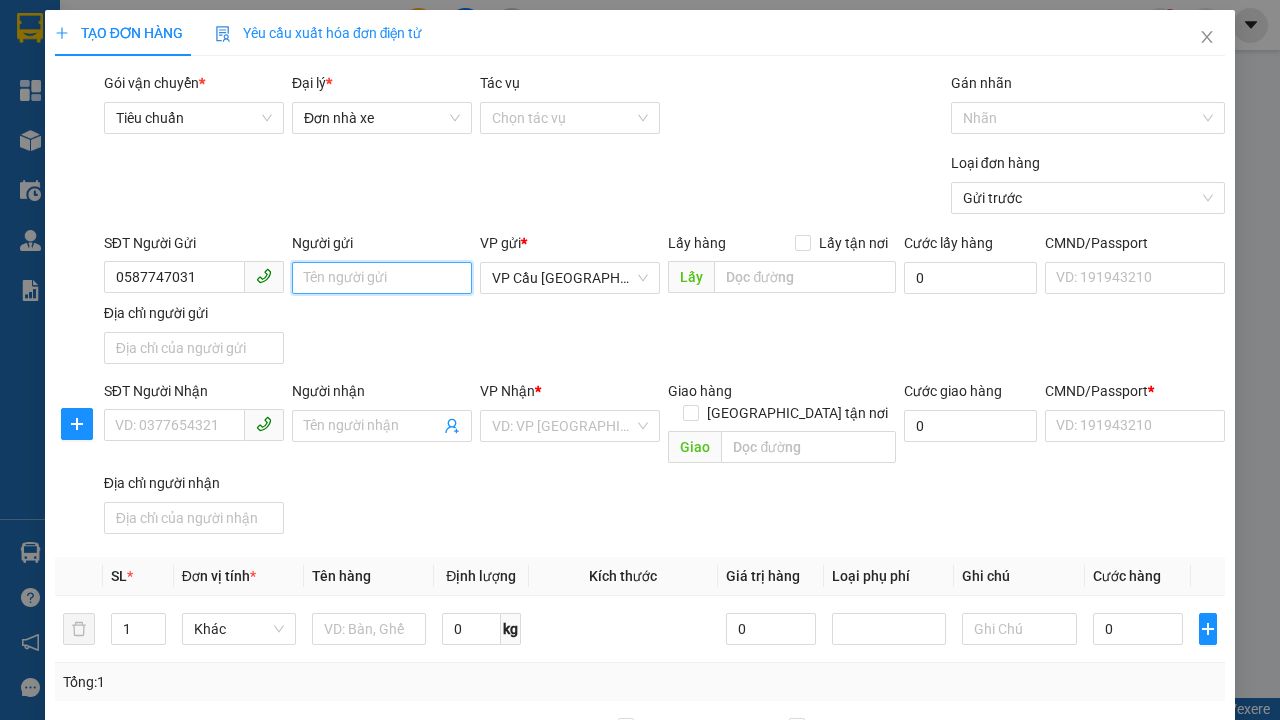 type on "anh" 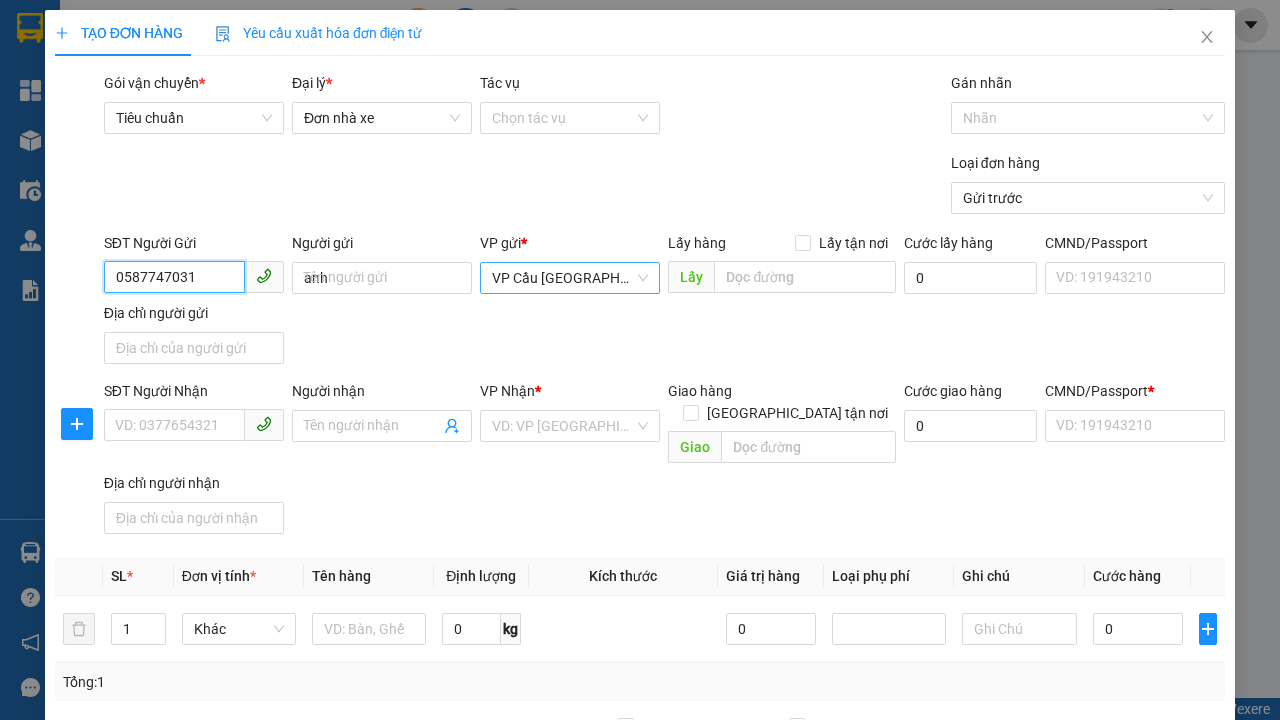click on "VP Cầu [GEOGRAPHIC_DATA]" at bounding box center (570, 278) 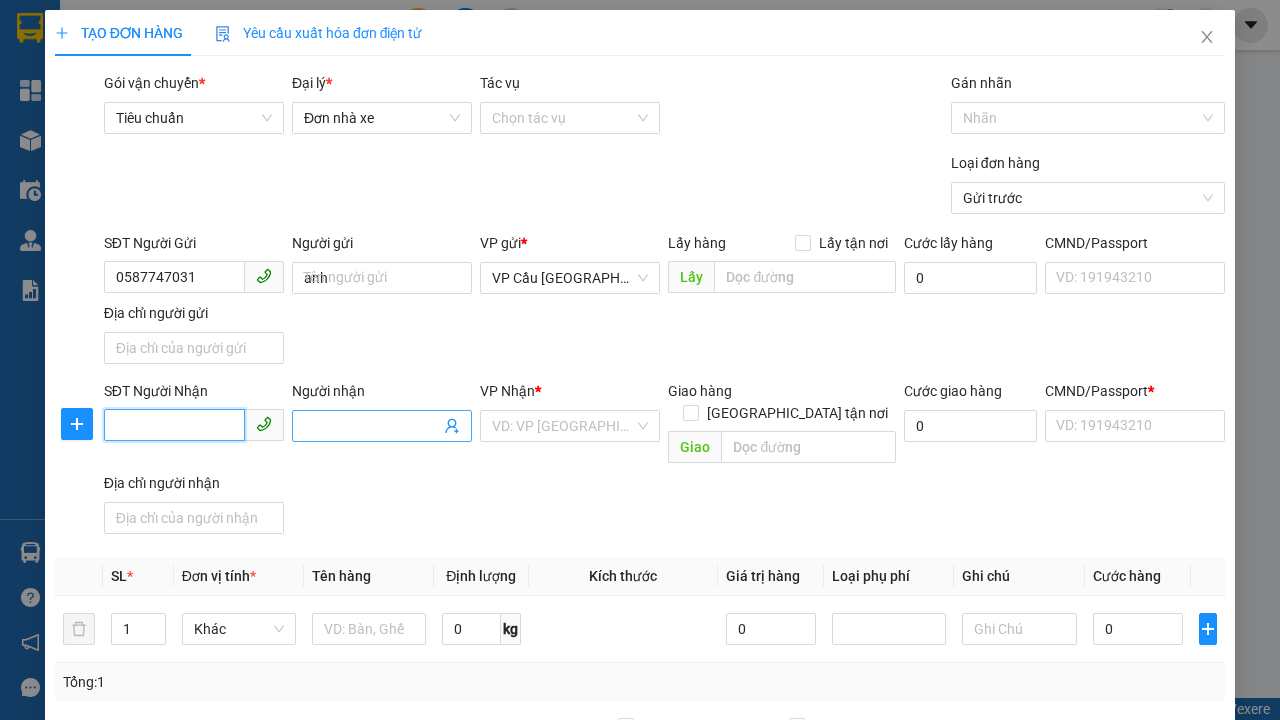 click on "SĐT Người Nhận" at bounding box center (174, 425) 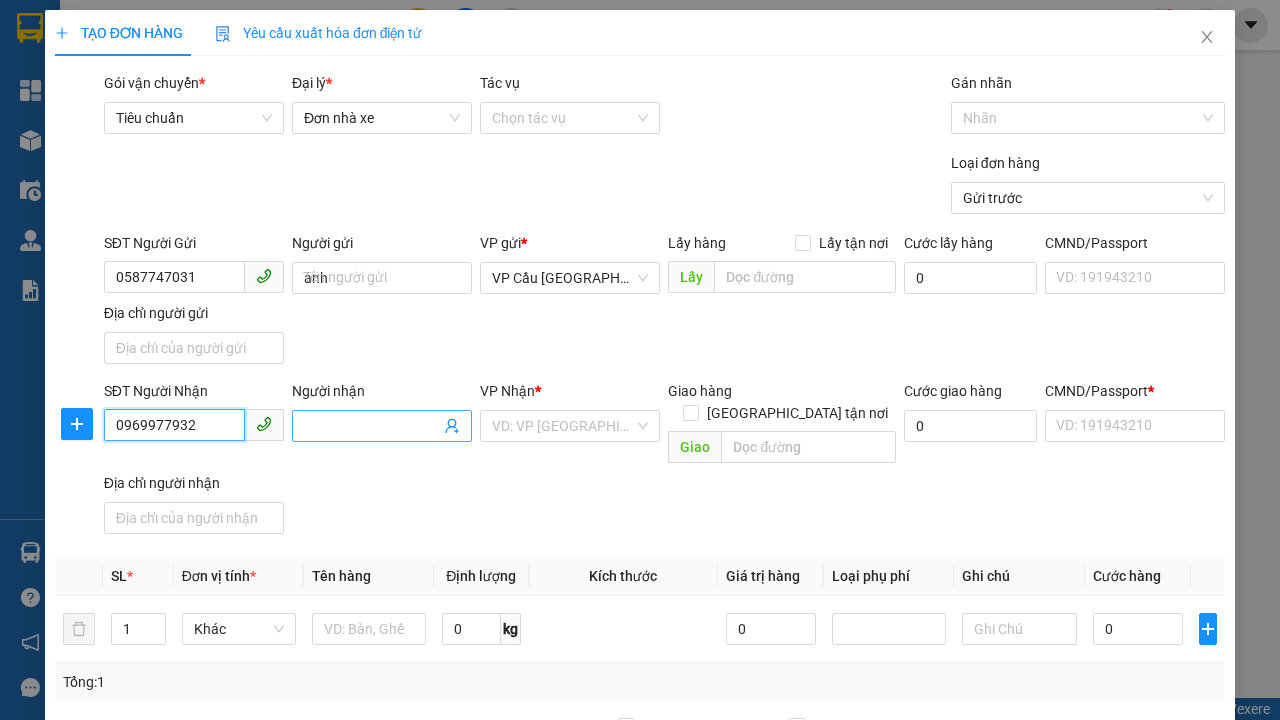 type on "0969977932" 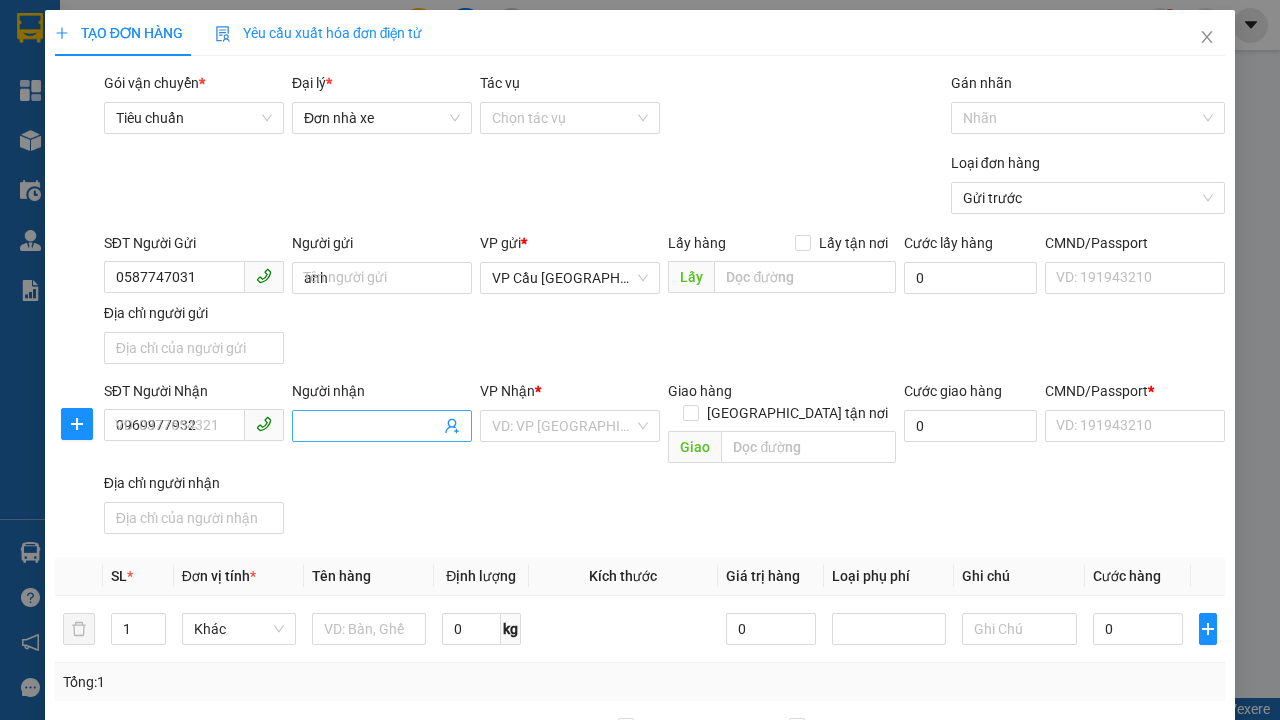 click on "Người nhận" at bounding box center (372, 426) 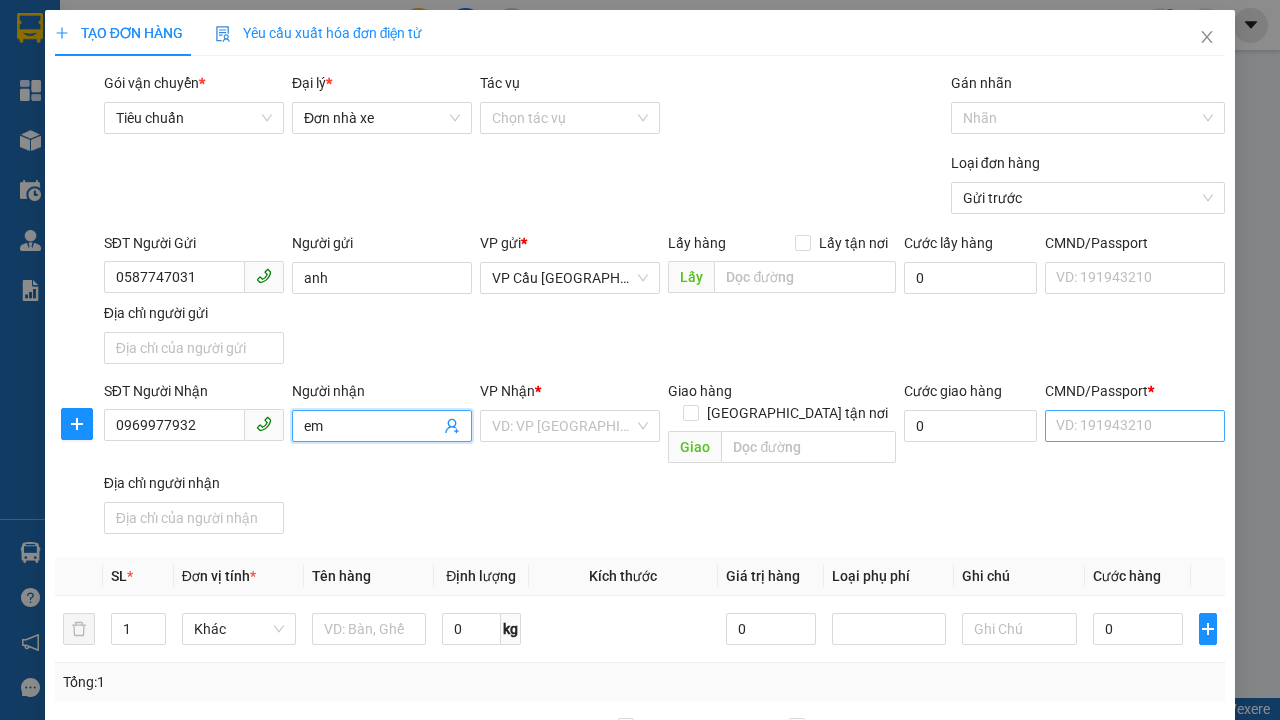 type on "em" 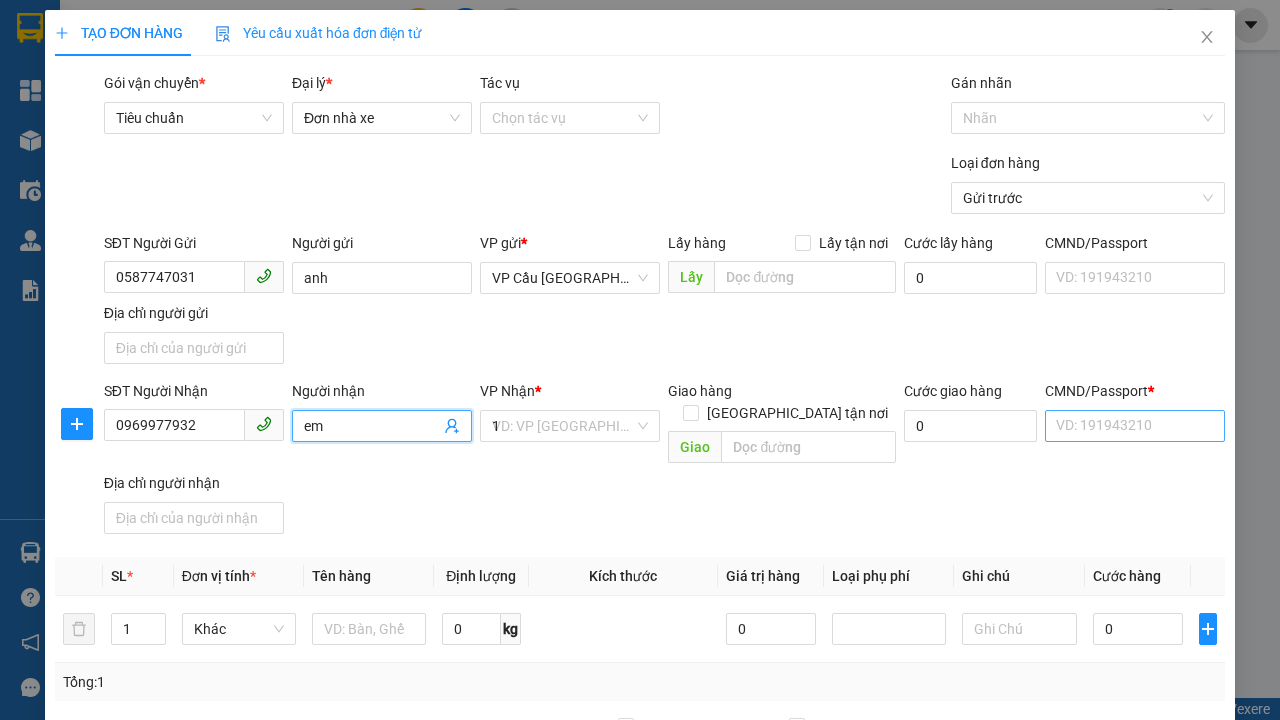 type on "1" 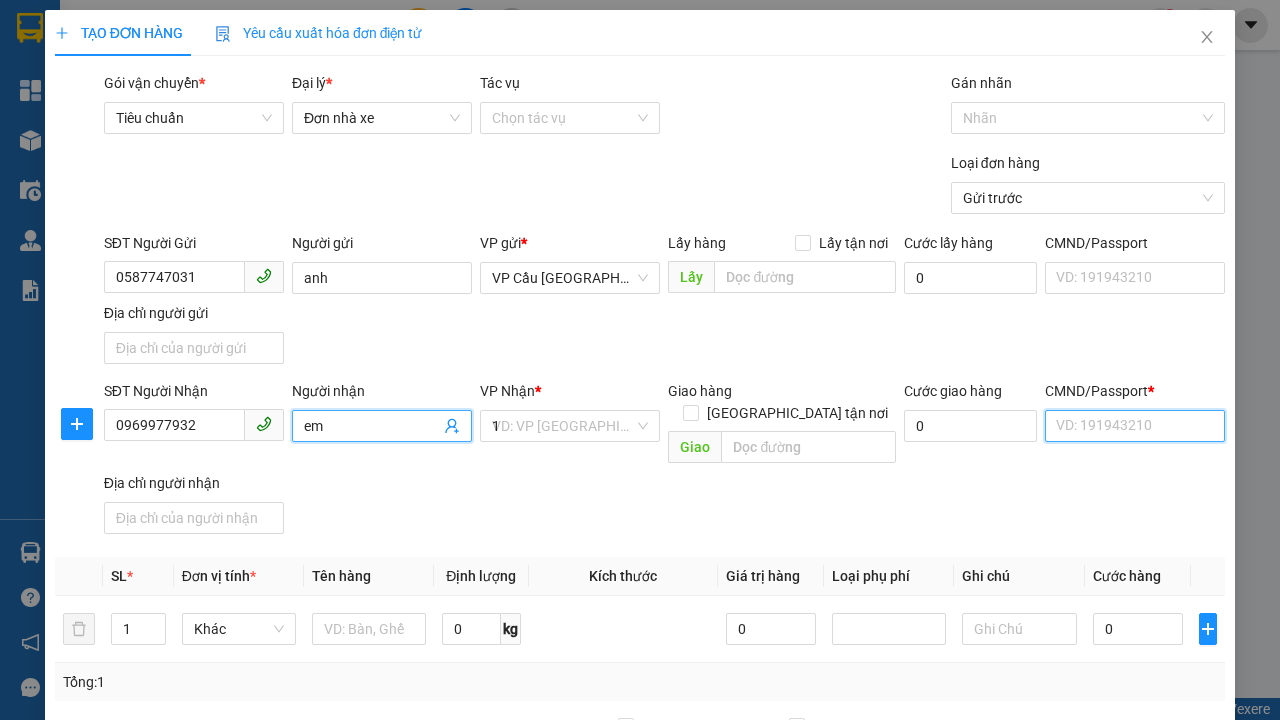 click on "CMND/Passport  *" at bounding box center (1135, 426) 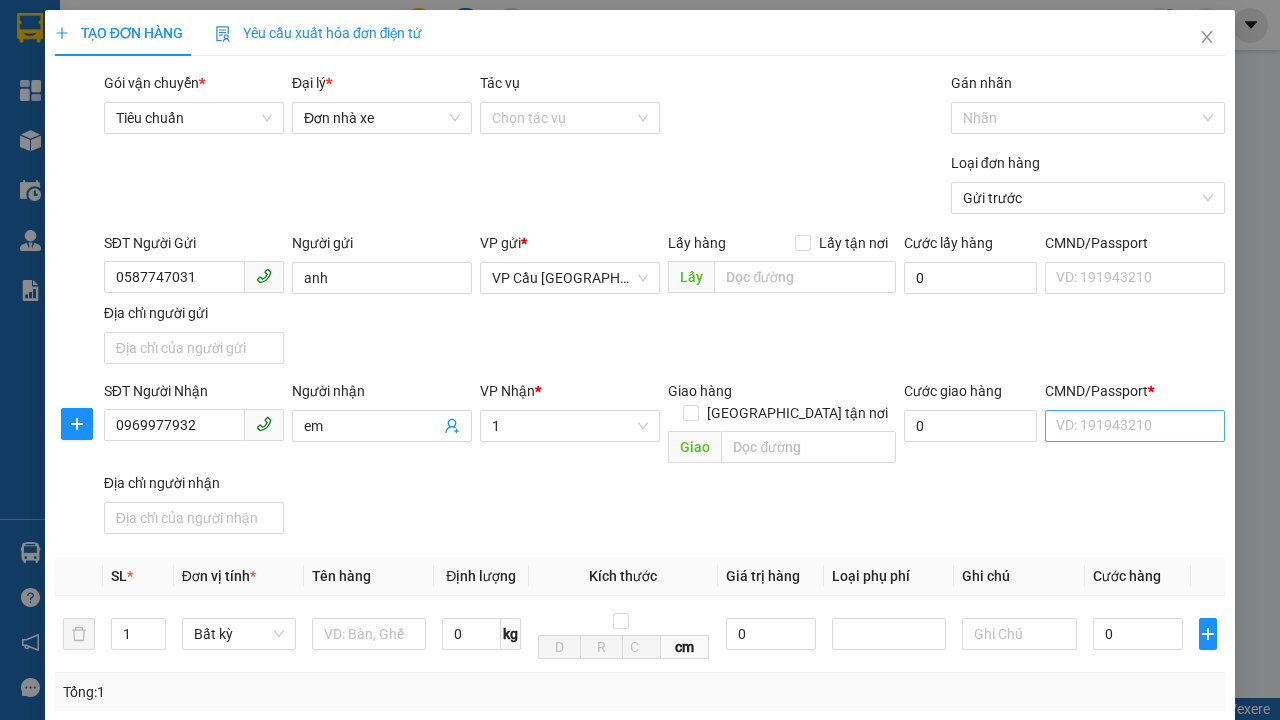 click on "SĐT Người Gửi 0587747031 Người gửi anh VP gửi  * VP Cầu [GEOGRAPHIC_DATA] Lấy hàng Lấy tận nơi Lấy Cước lấy hàng 0 CMND/Passport VD: [PASSPORT] Địa chỉ người gửi" at bounding box center (664, 302) 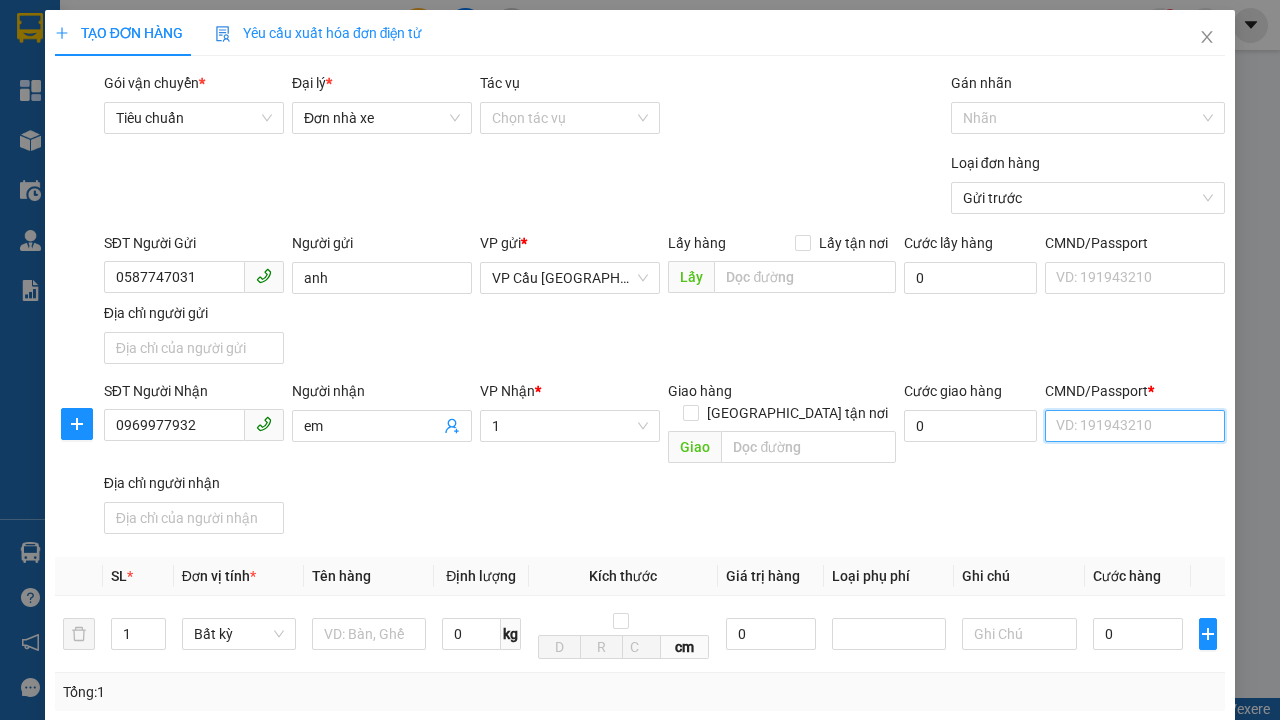 click on "CMND/Passport  *" at bounding box center [1135, 426] 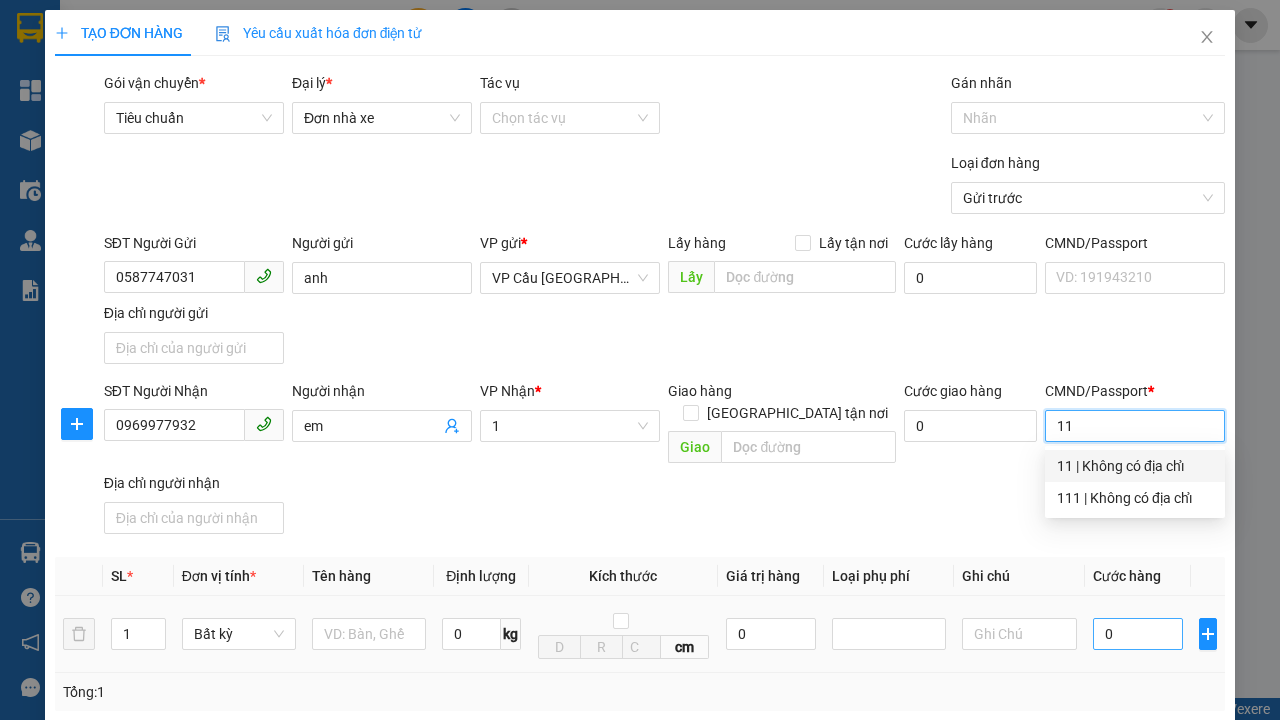 type on "11" 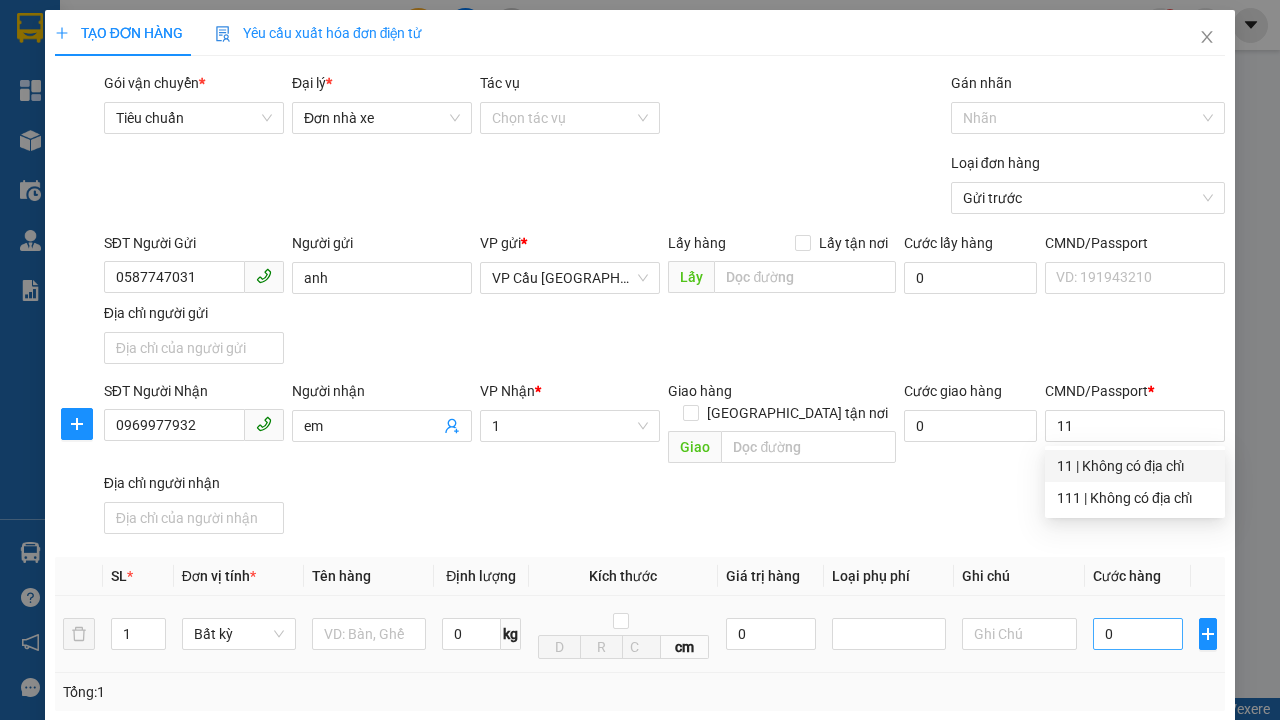 click on "SĐT Người Nhận 0969977932 Người nhận em VP Nhận  * 1 Giao hàng [GEOGRAPHIC_DATA] tận nơi Giao Cước giao hàng 0 CMND/Passport  * 11 Địa chỉ người nhận" at bounding box center [664, 461] 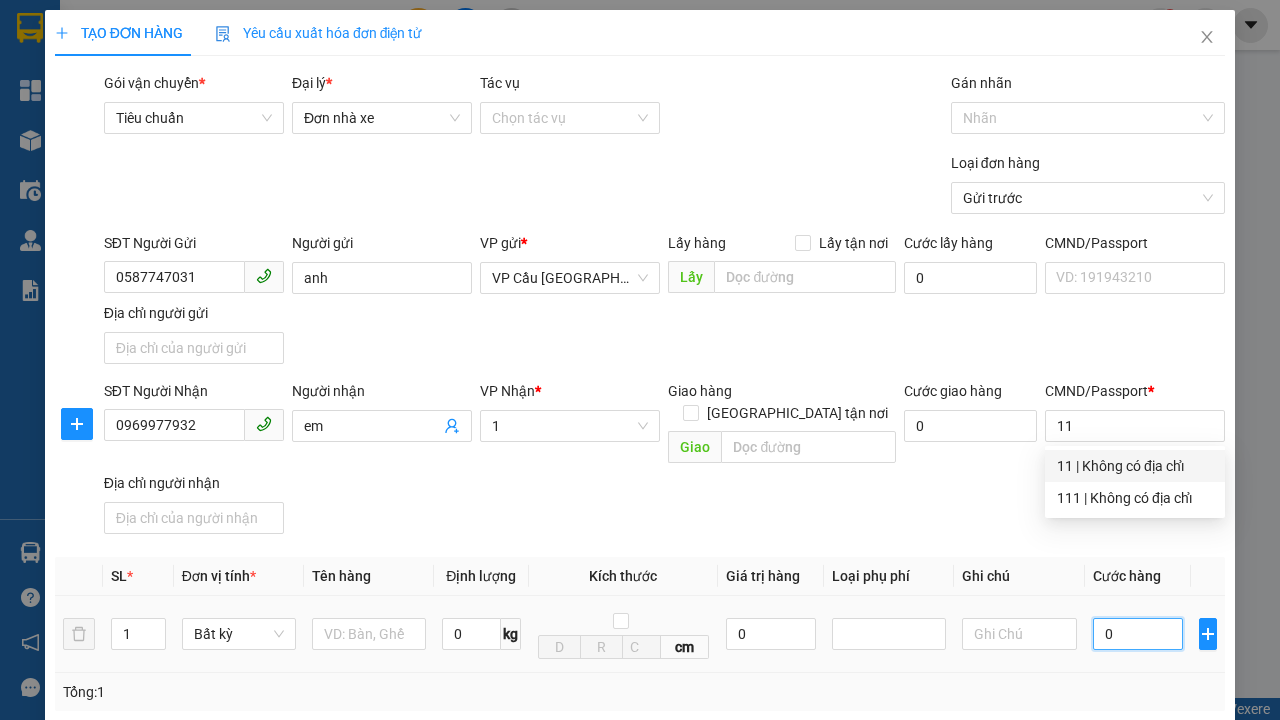 click on "0" at bounding box center [1138, 634] 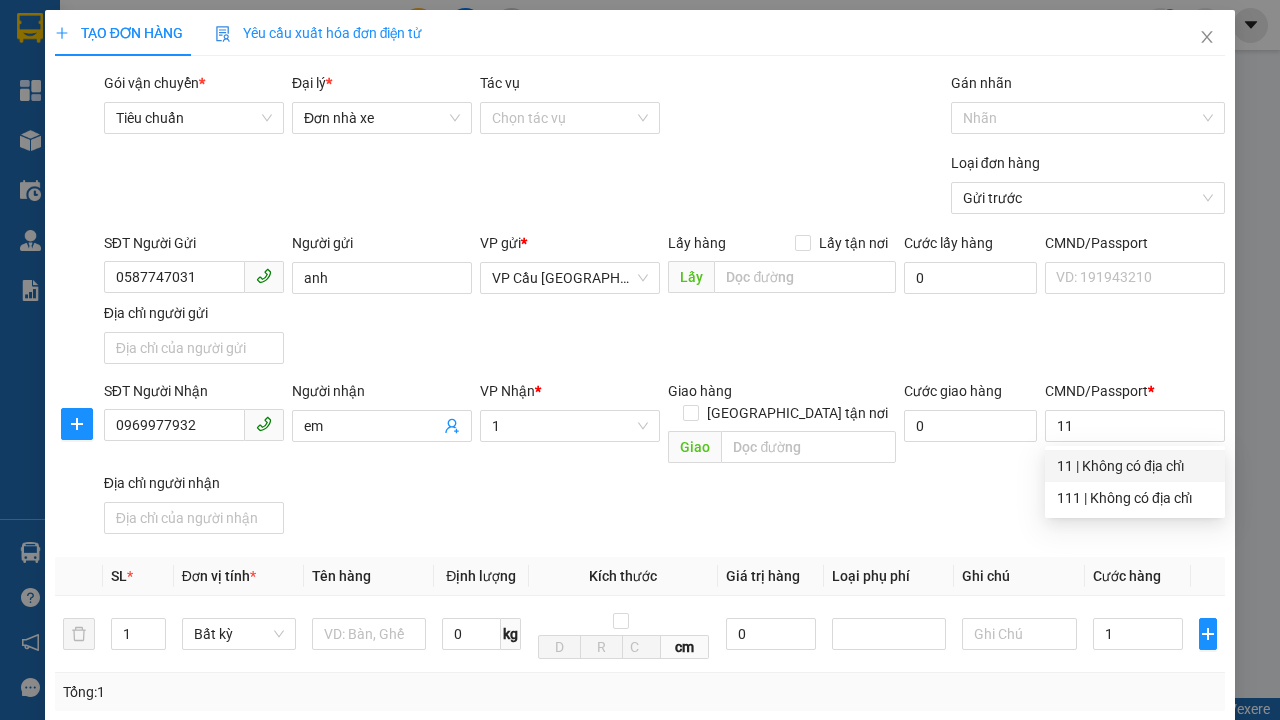 click on "Ghi chú" at bounding box center [1019, 576] 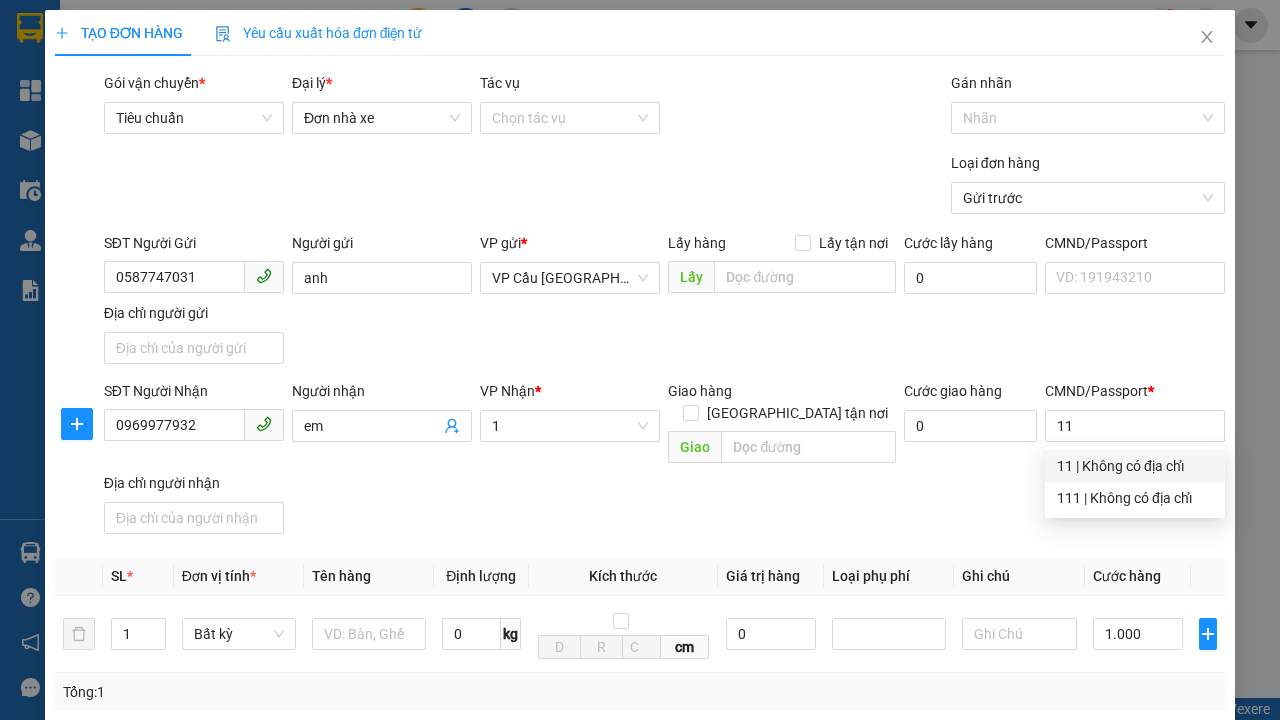 type on "300" 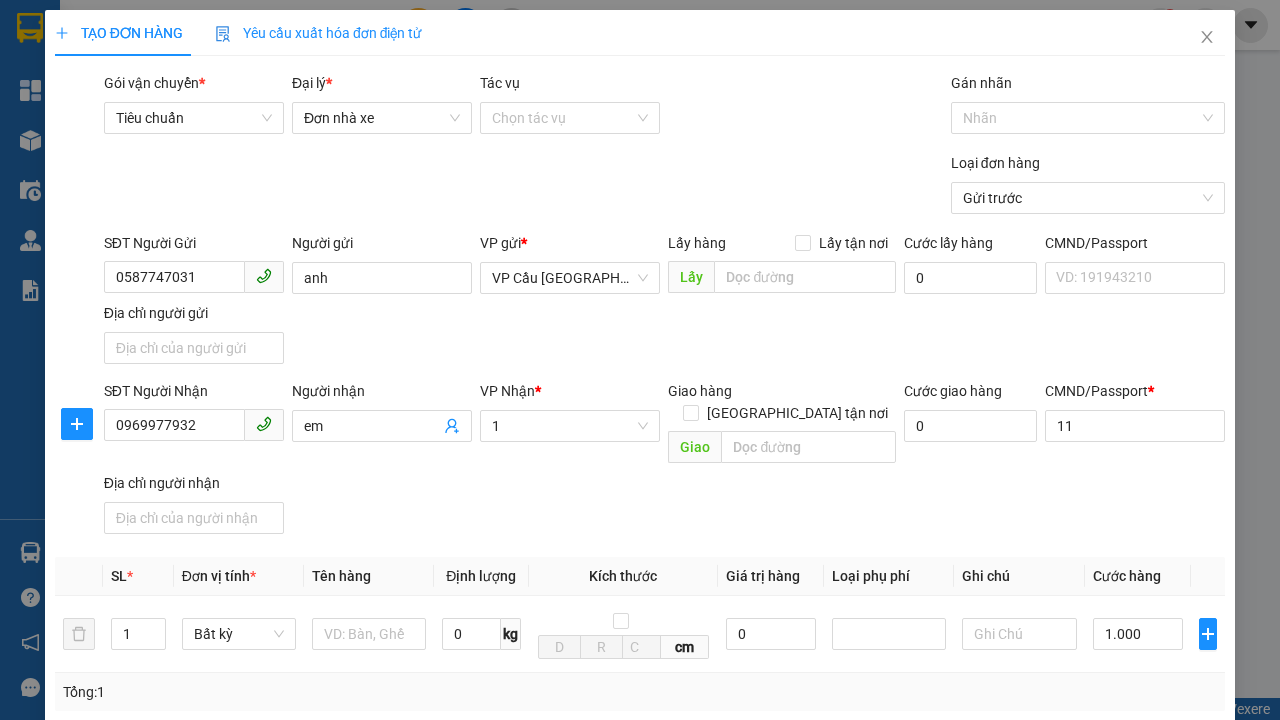 click on "[PERSON_NAME]" at bounding box center (1027, 1079) 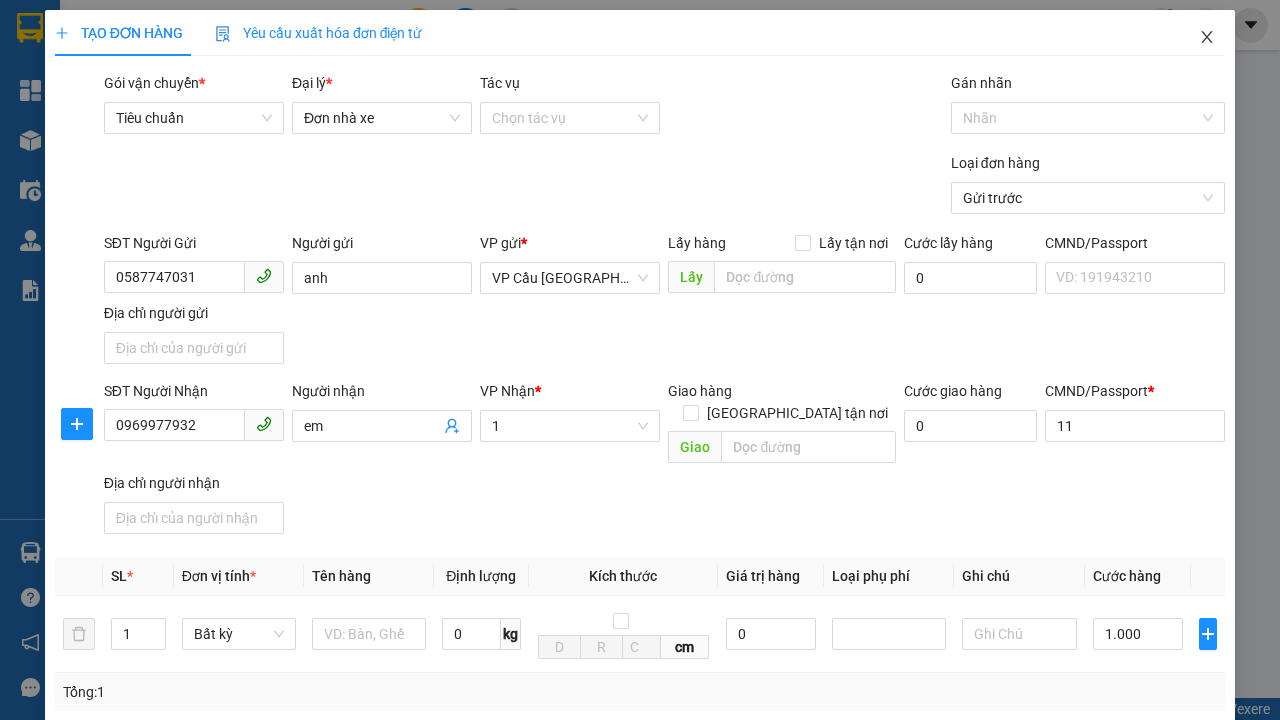 click 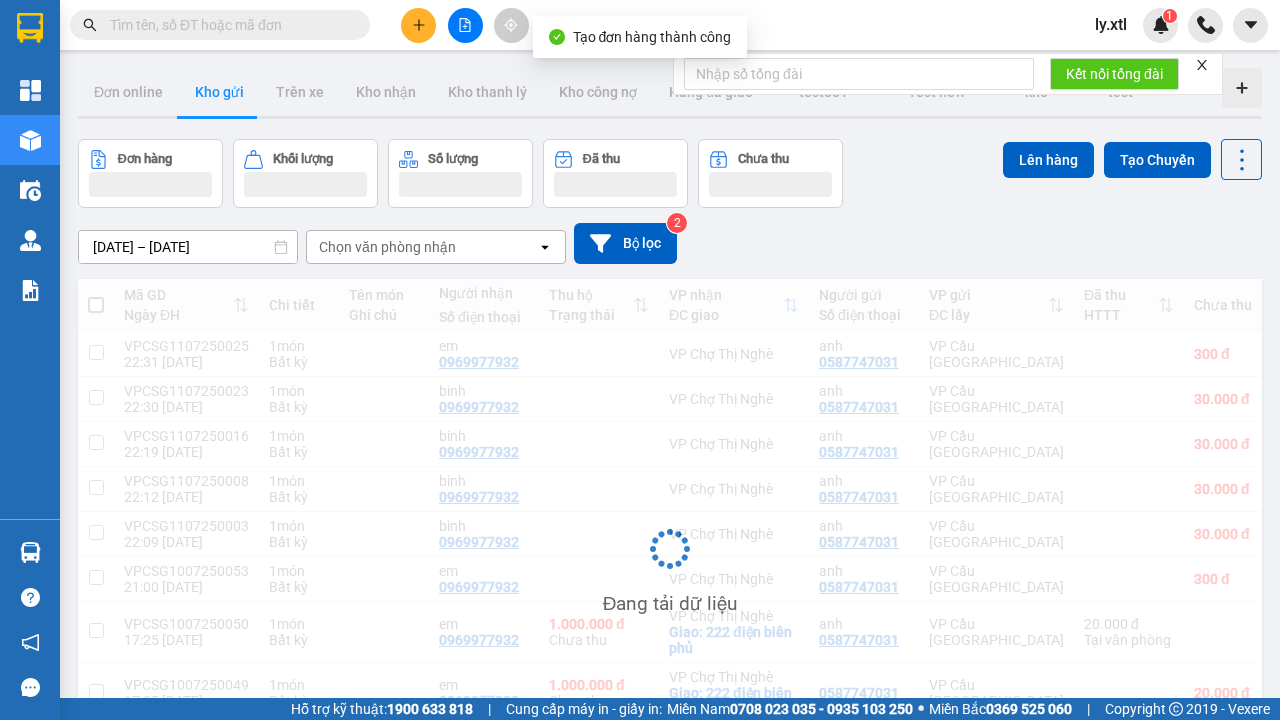scroll, scrollTop: 3, scrollLeft: 0, axis: vertical 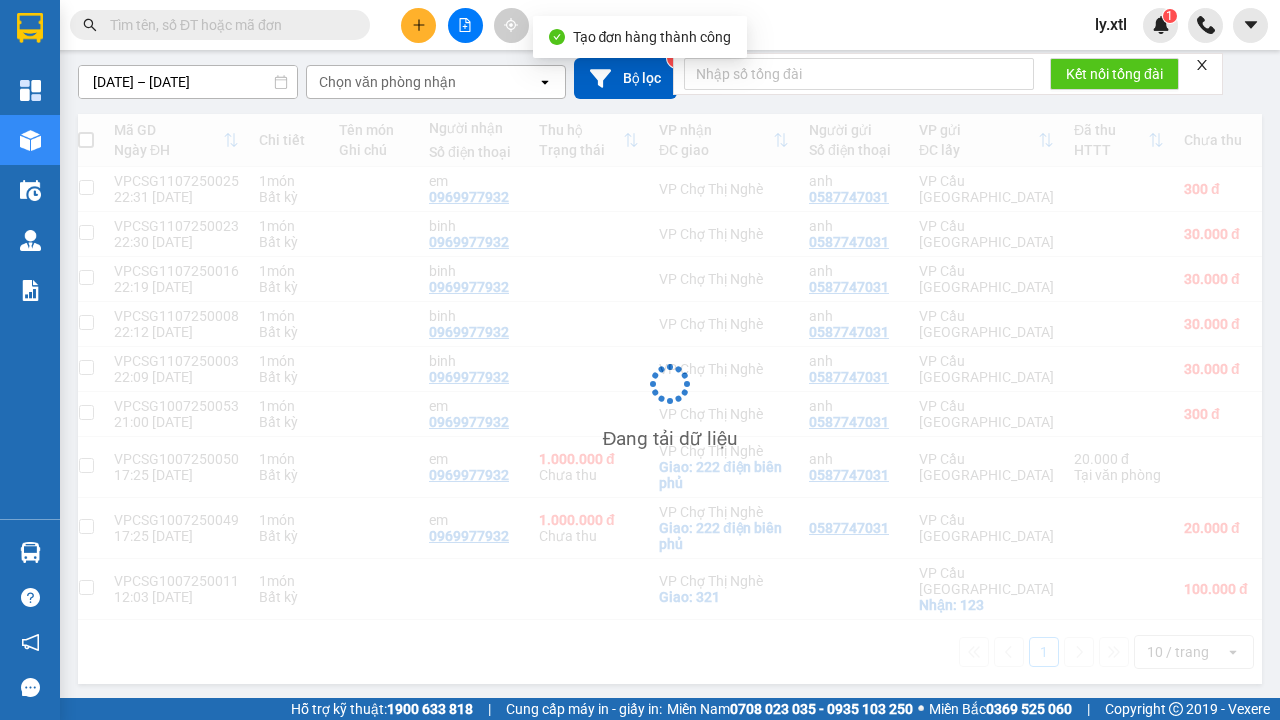 click at bounding box center [86, 187] 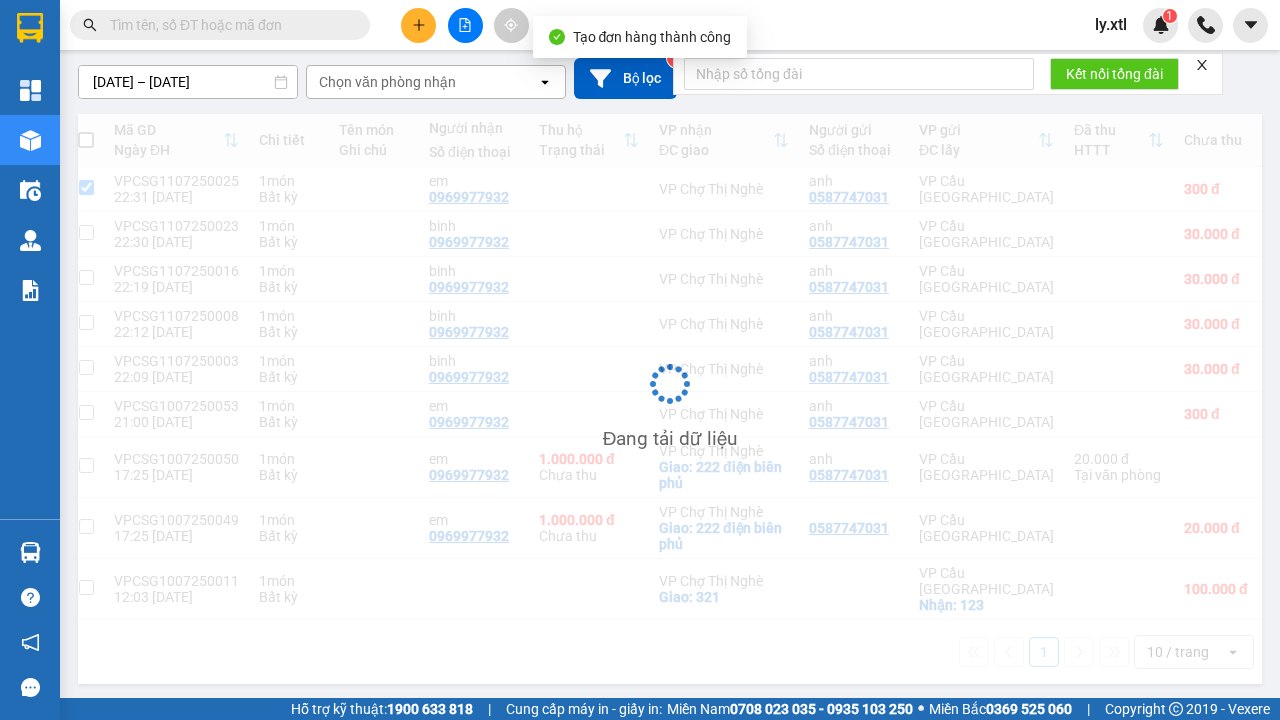 checkbox on "true" 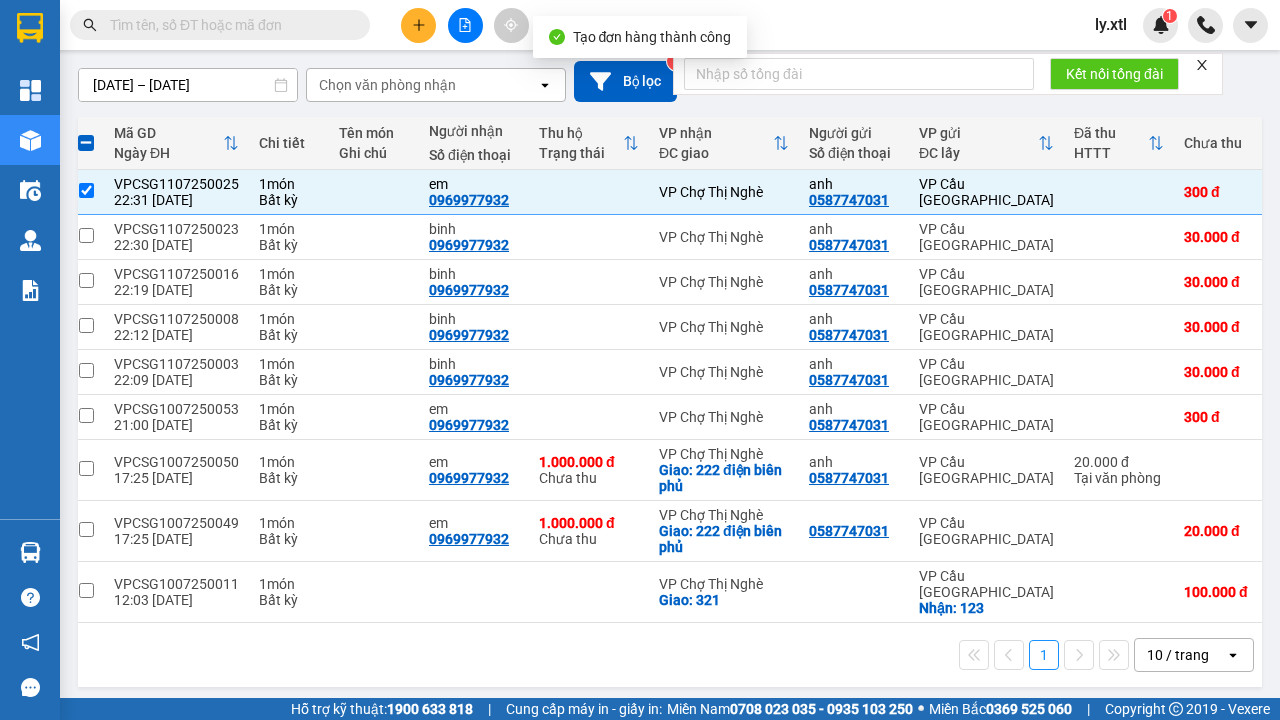 click on "Lên hàng" at bounding box center (1048, -5) 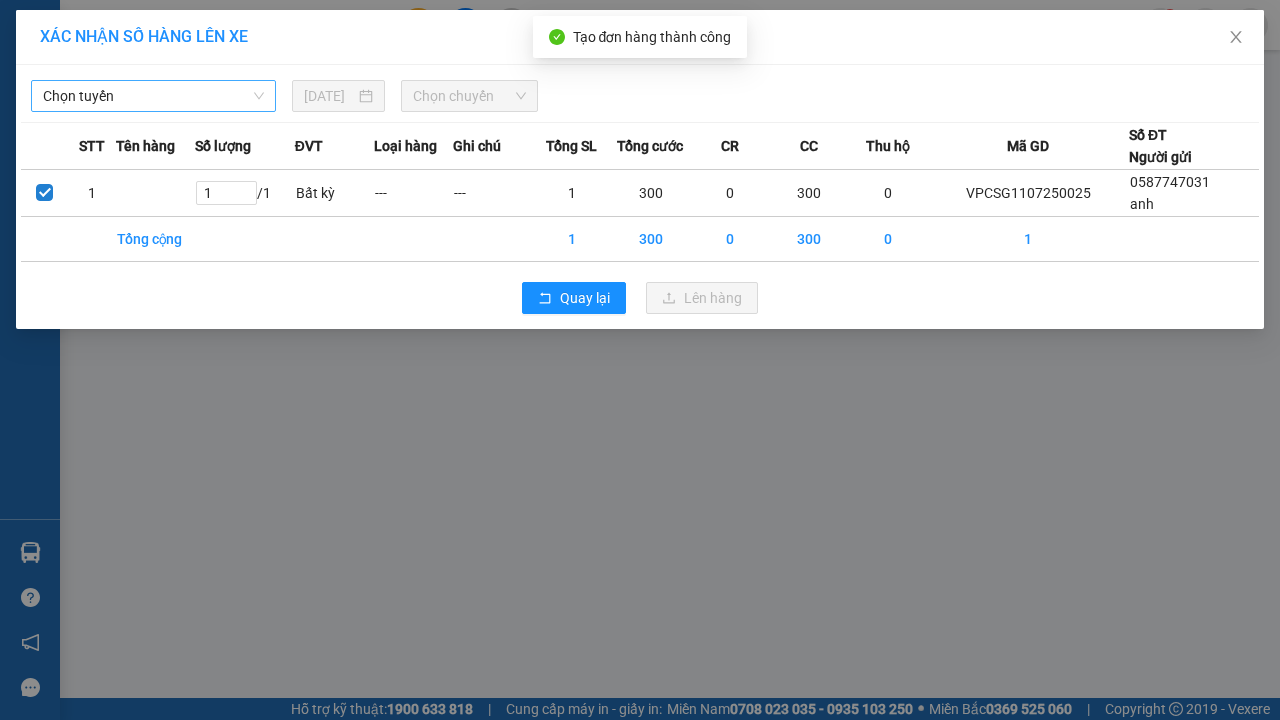 click on "Chọn tuyến" at bounding box center [153, 96] 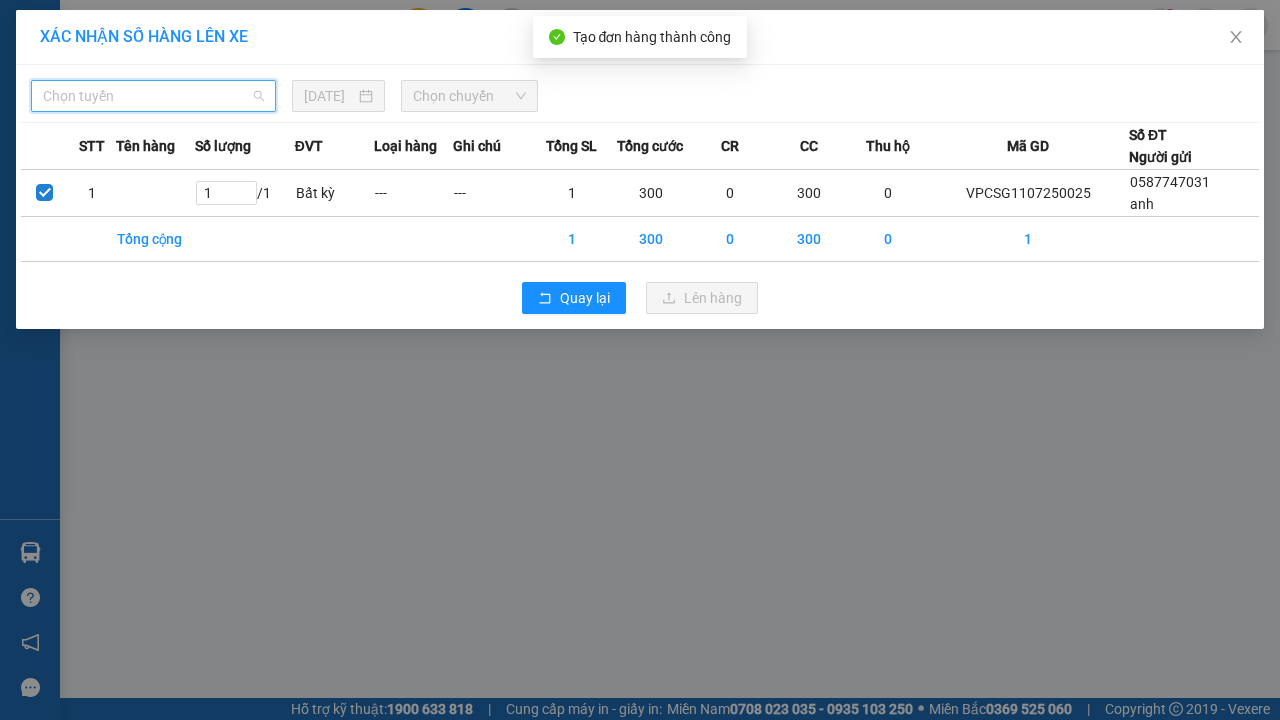 click on "LHP - ĐBP - [PERSON_NAME] - [GEOGRAPHIC_DATA]" at bounding box center [-9877, -9787] 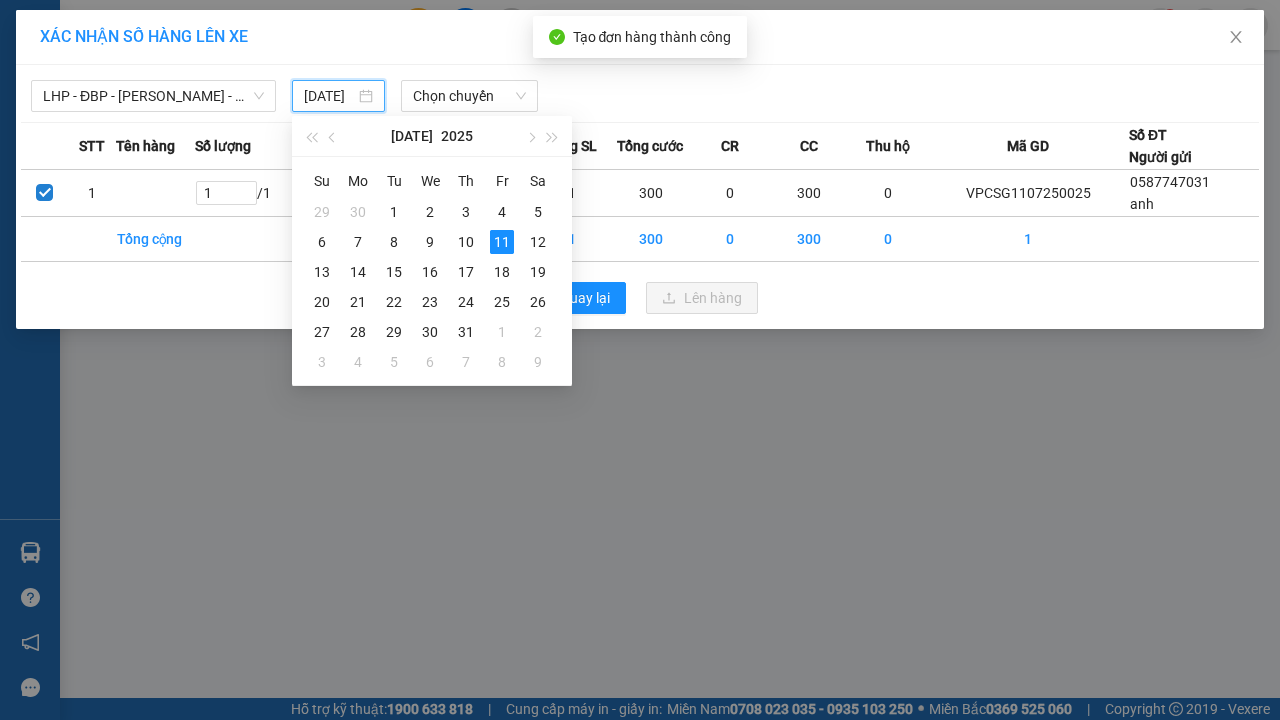 click on "11" at bounding box center [502, 242] 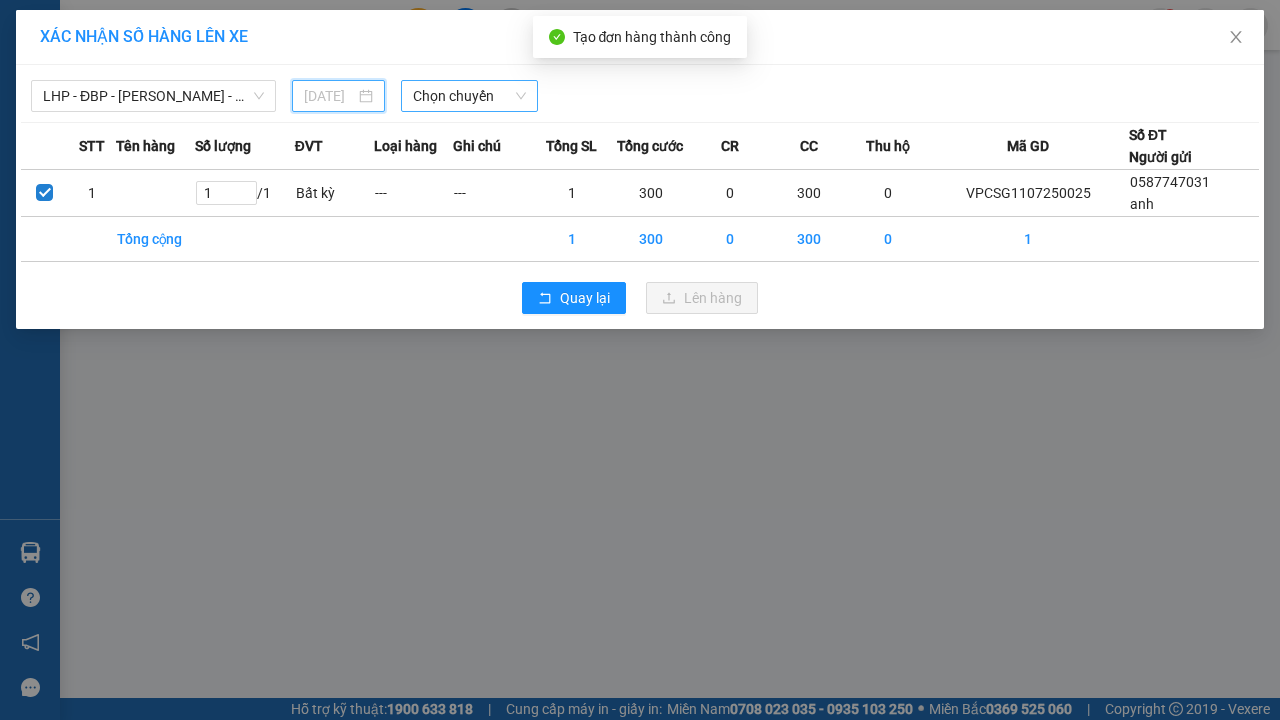 click on "Chọn chuyến" at bounding box center (469, 96) 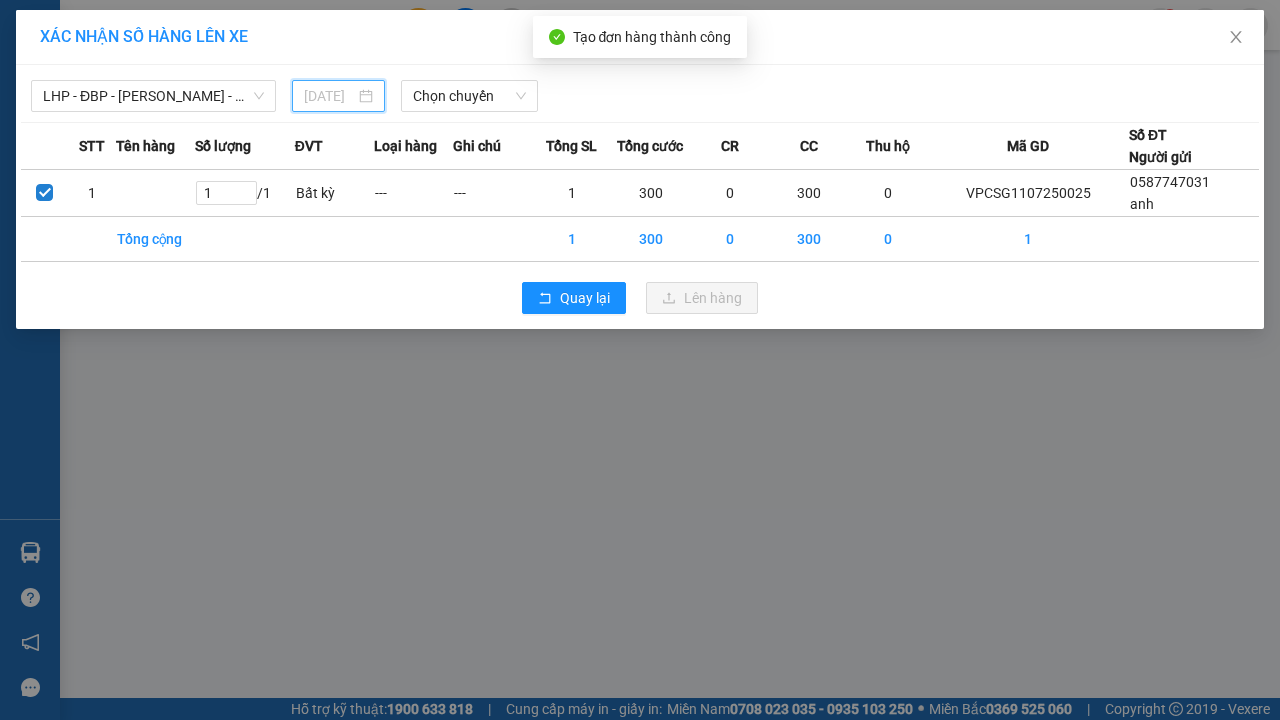 click on "Lên hàng" at bounding box center (713, 298) 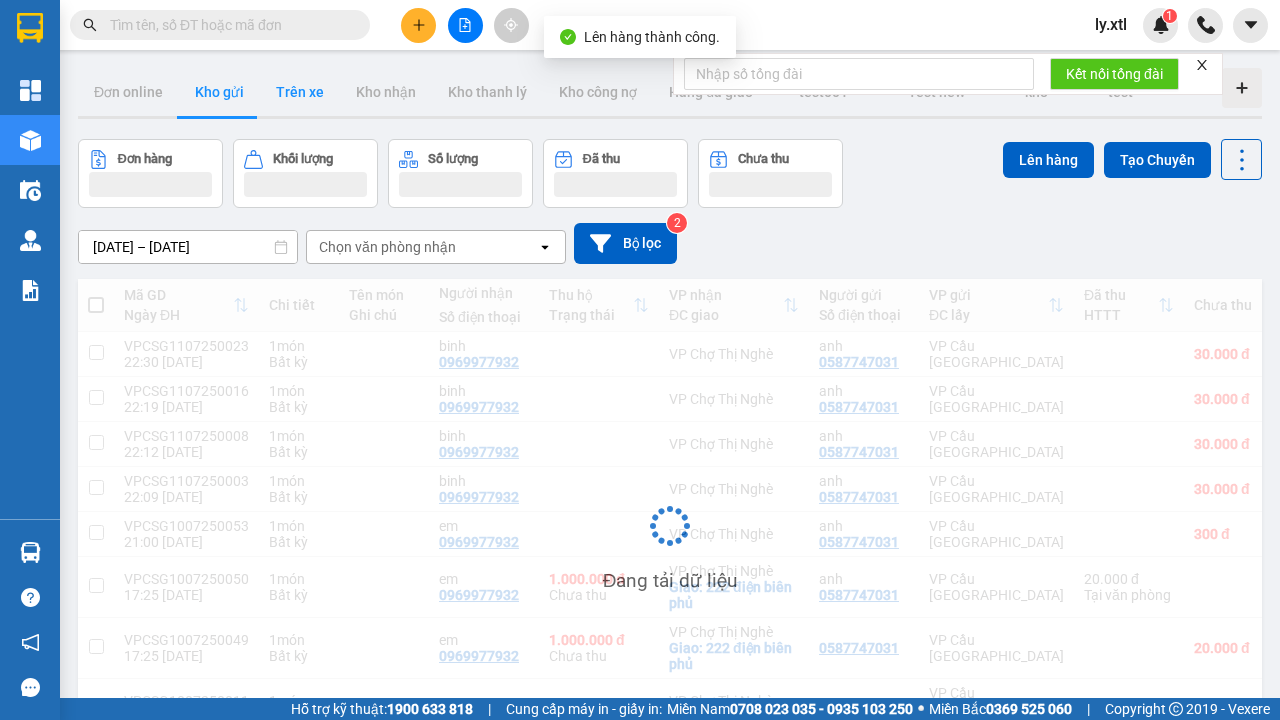click on "Trên xe" at bounding box center [300, 92] 